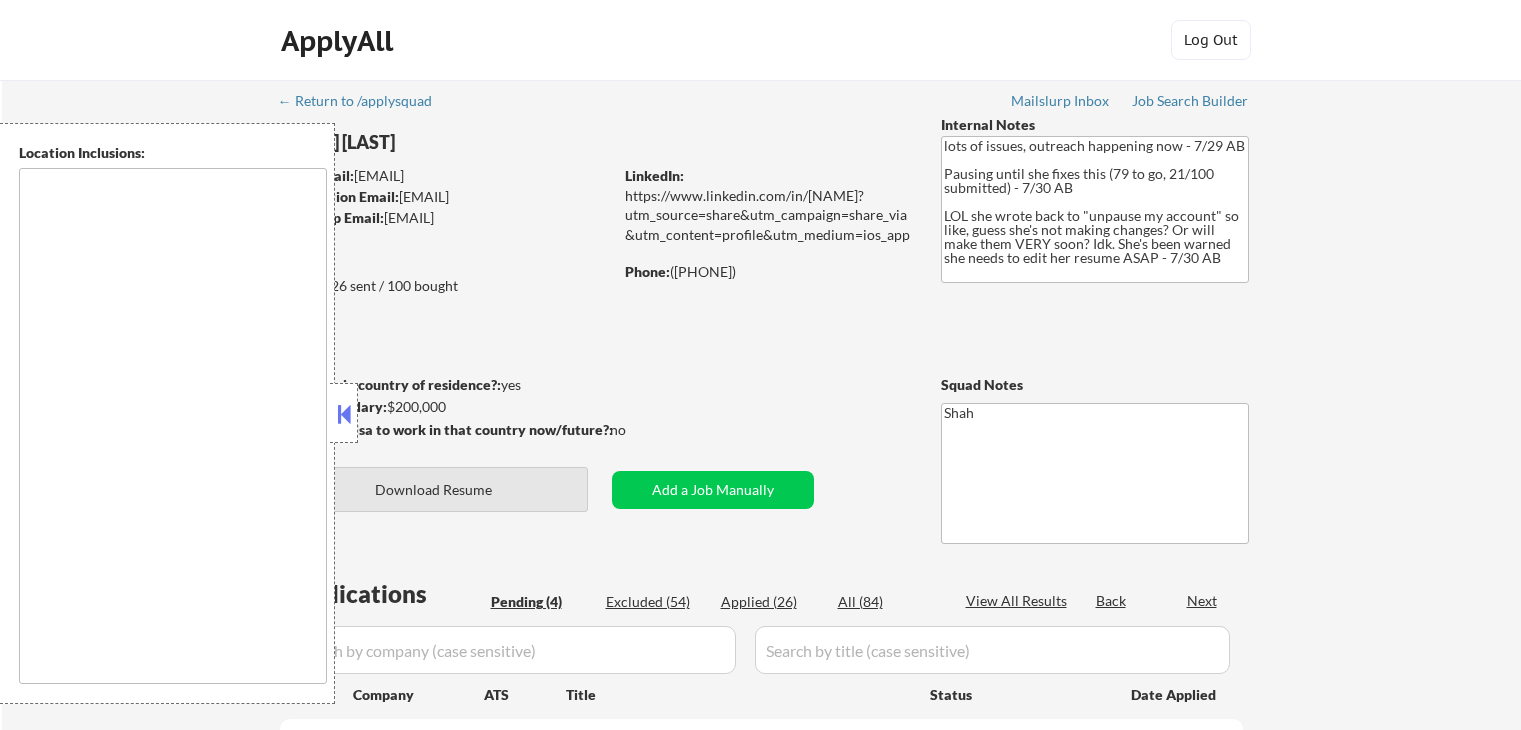 select on ""pending"" 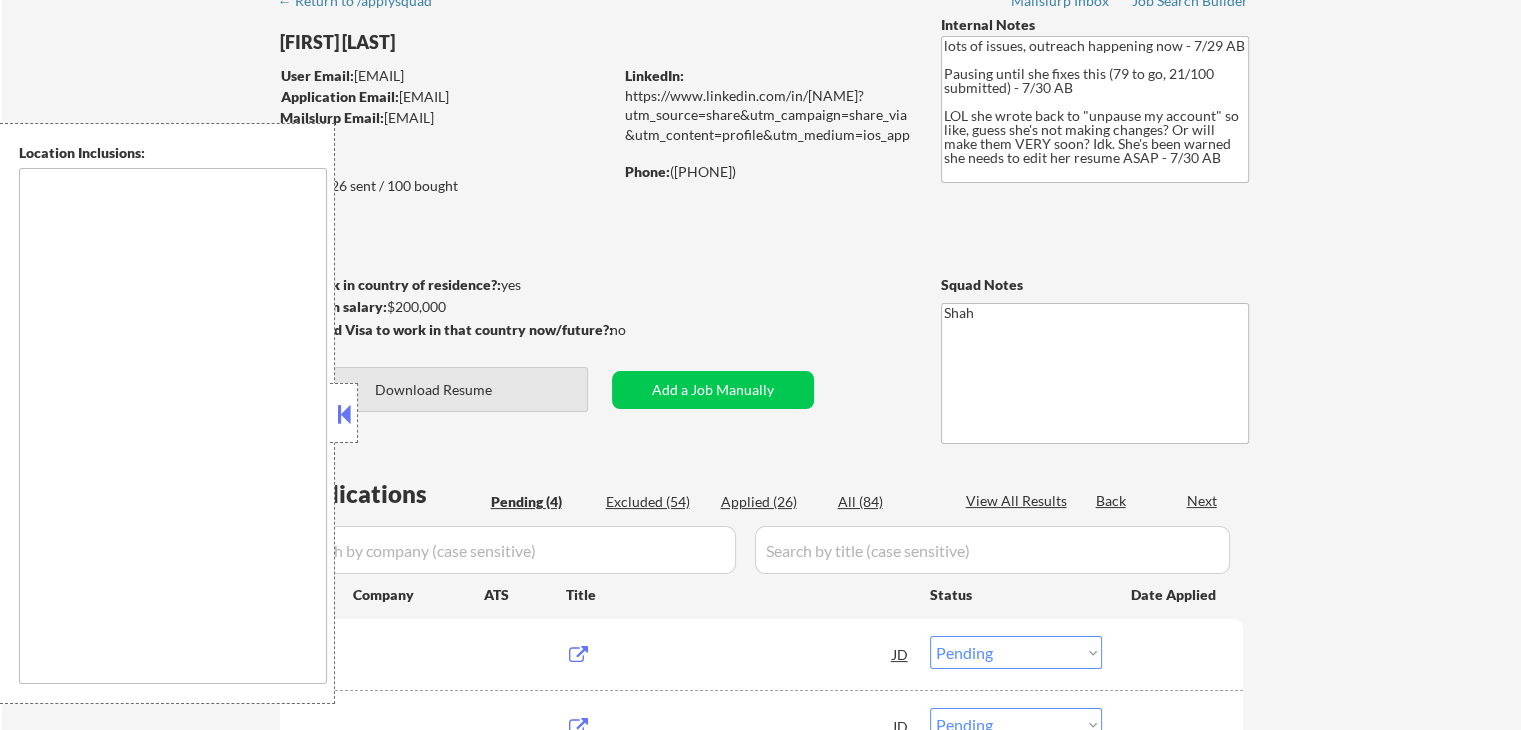 type on "[LOCATION], [LOCATION], [LOCATION], [LOCATION], [LOCATION], [LOCATION], [LOCATION], [LOCATION], [LOCATION], [LOCATION], [LOCATION], [LOCATION], [LOCATION], [LOCATION], [LOCATION], [LOCATION], [LOCATION], [LOCATION], [LOCATION], [LOCATION], [LOCATION], [LOCATION], [LOCATION], [LOCATION], [LOCATION], [LOCATION], [LOCATION], [LOCATION], [LOCATION] [LOCATION], [LOCATION], [LOCATION], [LOCATION], [LOCATION], [LOCATION], [LOCATION], [LOCATION], [LOCATION], [LOCATION], [LOCATION], [LOCATION], [LOCATION], [LOCATION], [LOCATION], [LOCATION], [LOCATION], [LOCATION], [LOCATION], [LOCATION]" 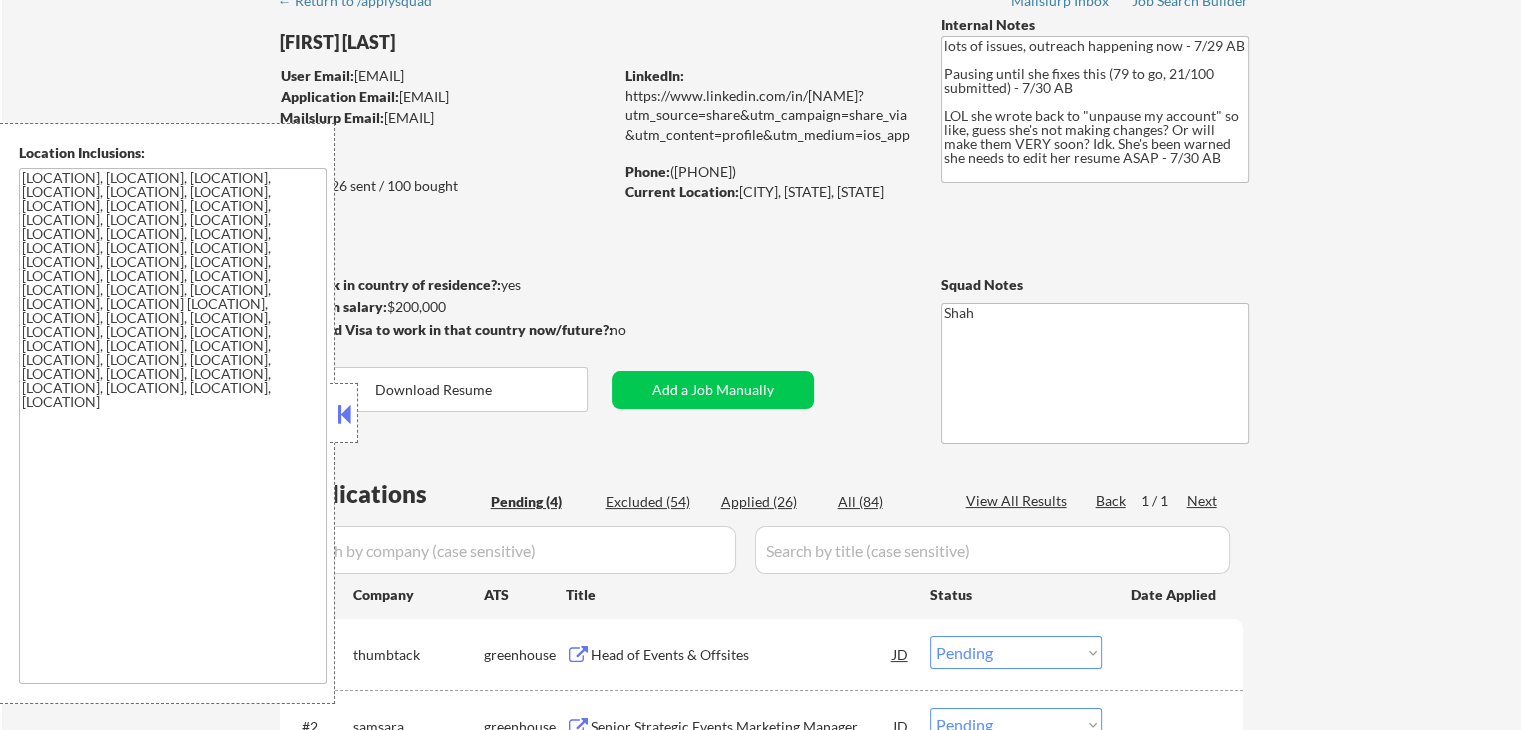 click at bounding box center [344, 414] 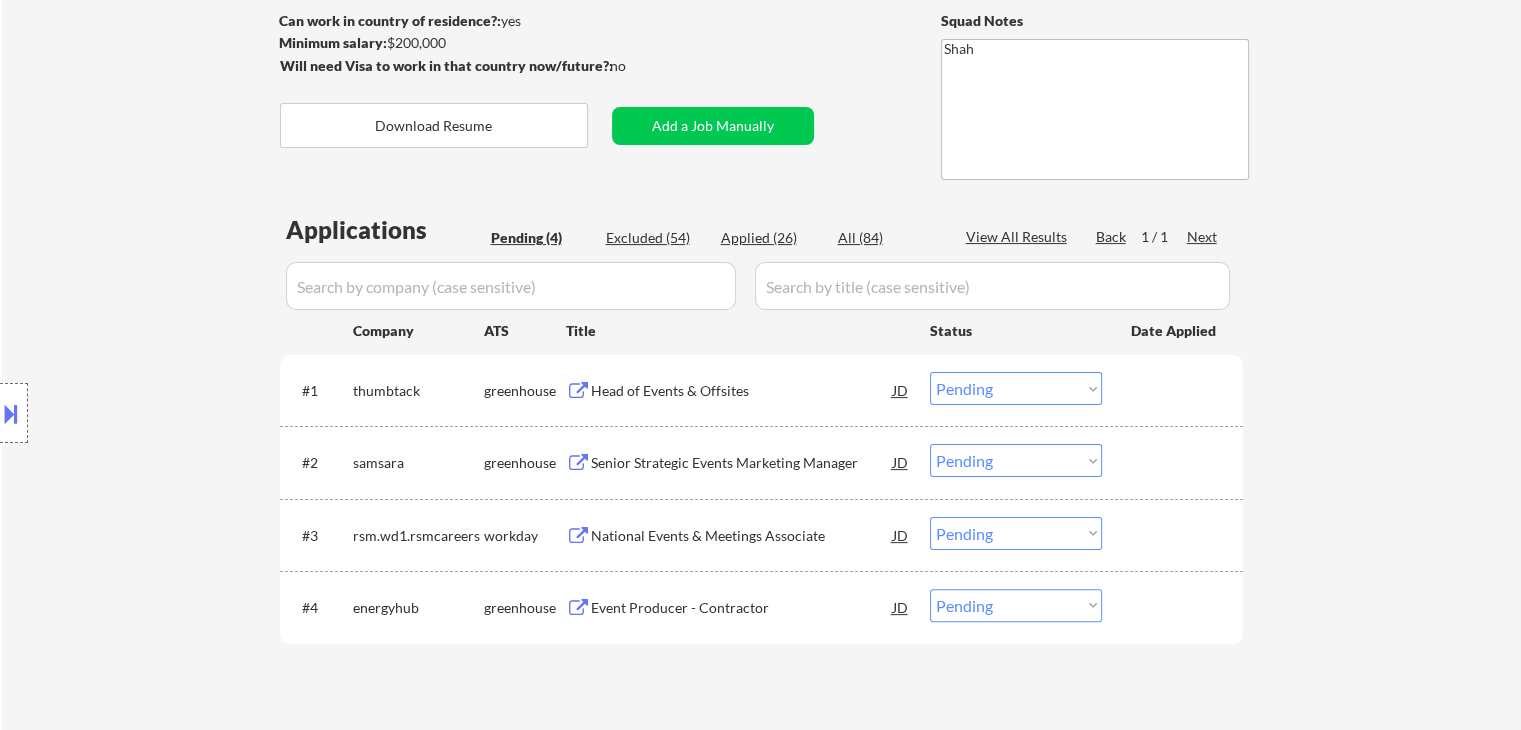 scroll, scrollTop: 400, scrollLeft: 0, axis: vertical 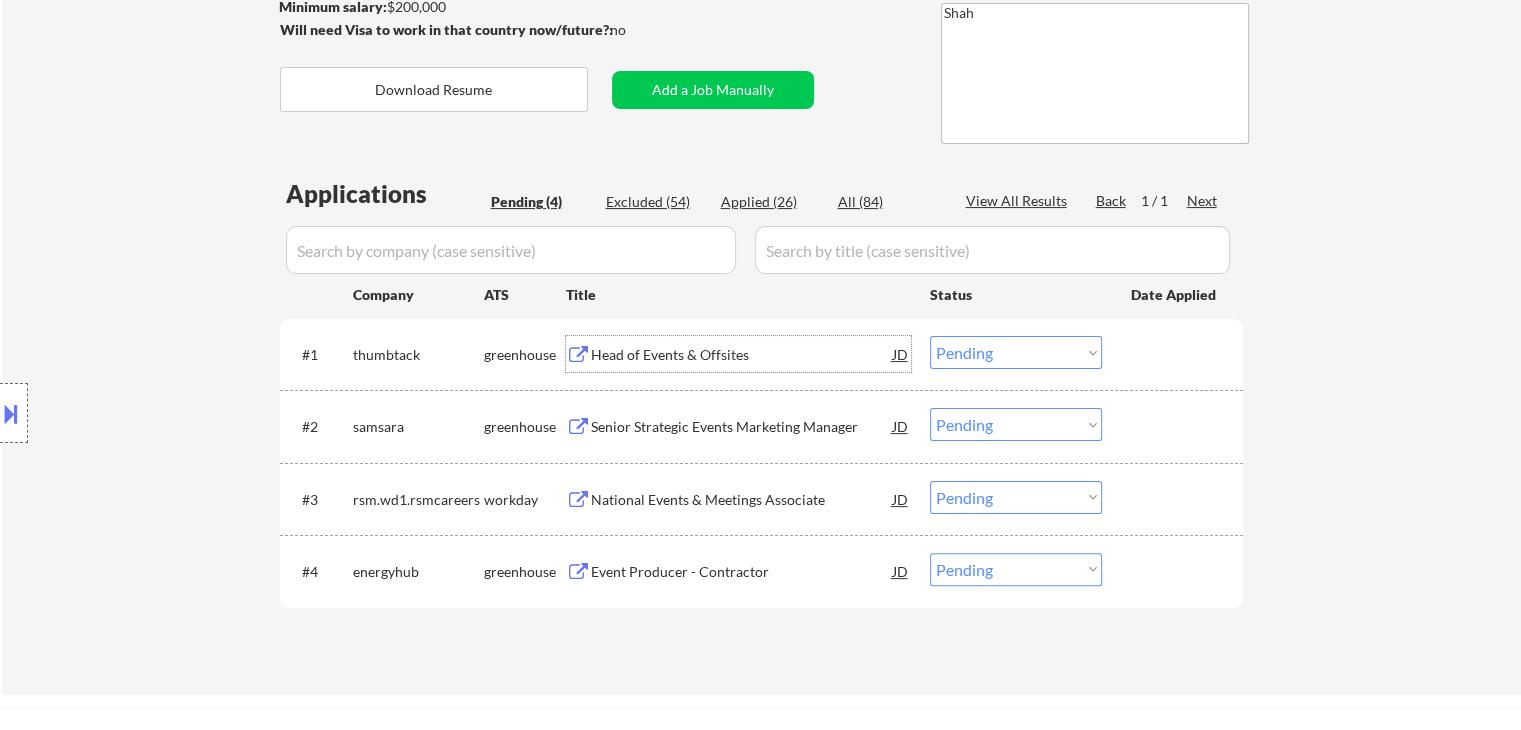 click on "Head of Events & Offsites" at bounding box center (742, 355) 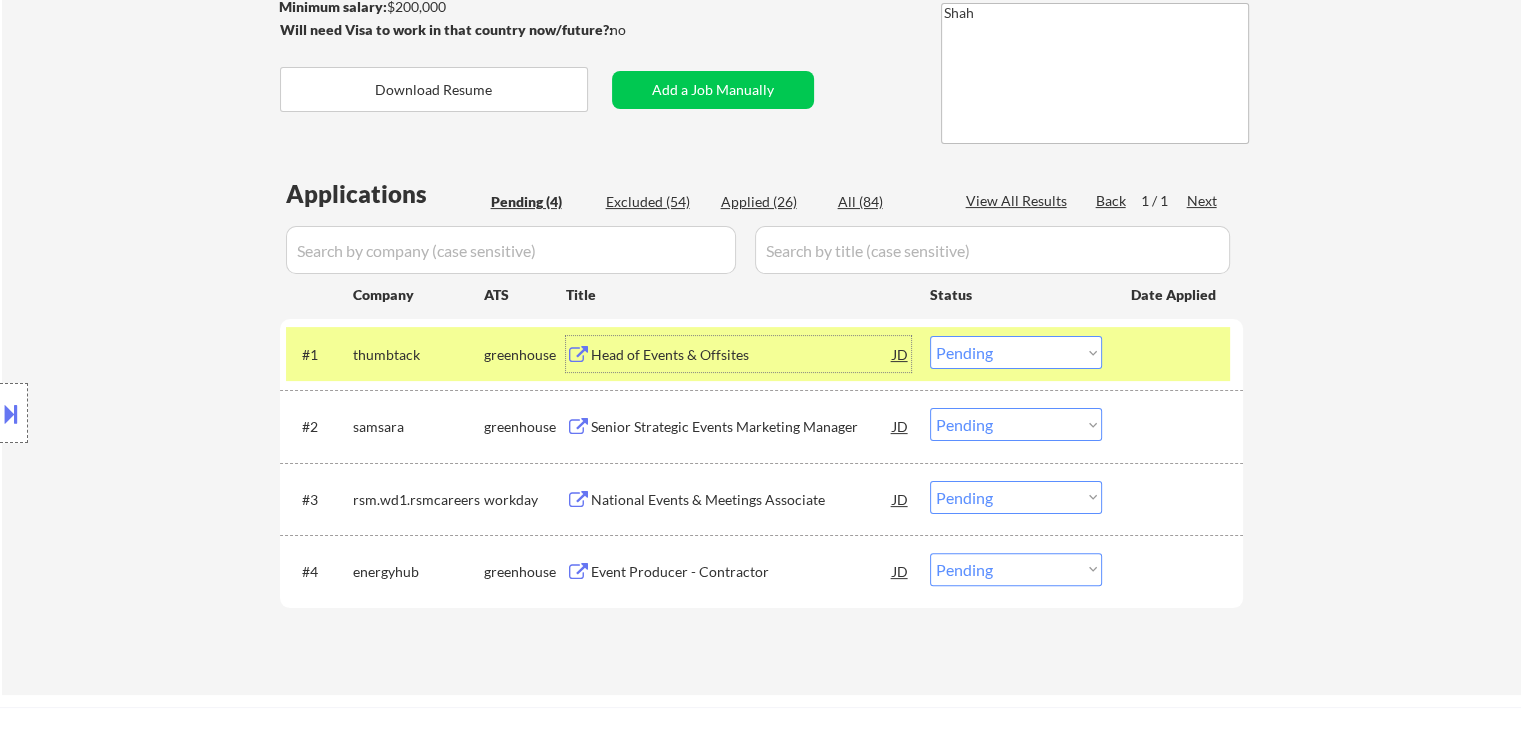 scroll, scrollTop: 500, scrollLeft: 0, axis: vertical 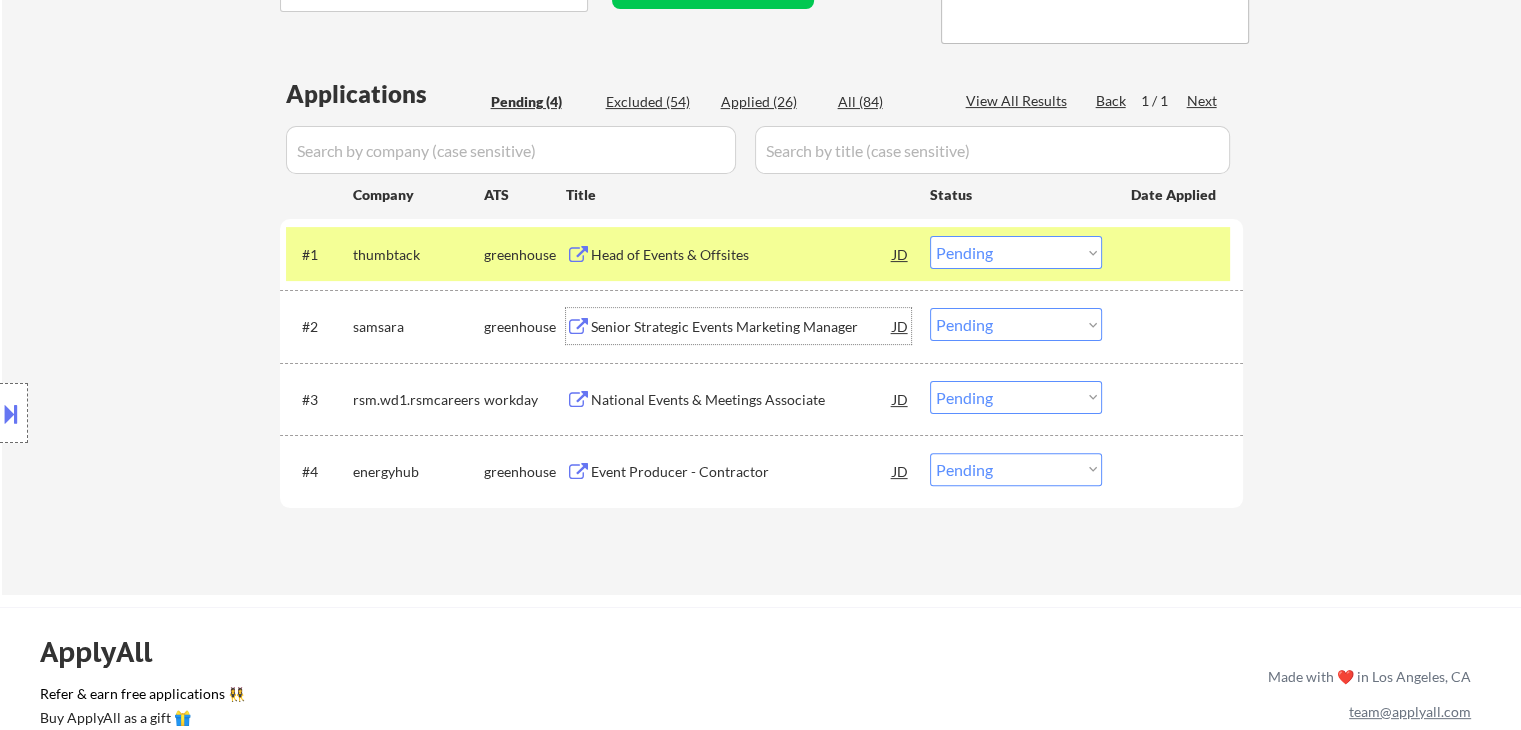 click on "Senior Strategic Events Marketing Manager" at bounding box center (742, 327) 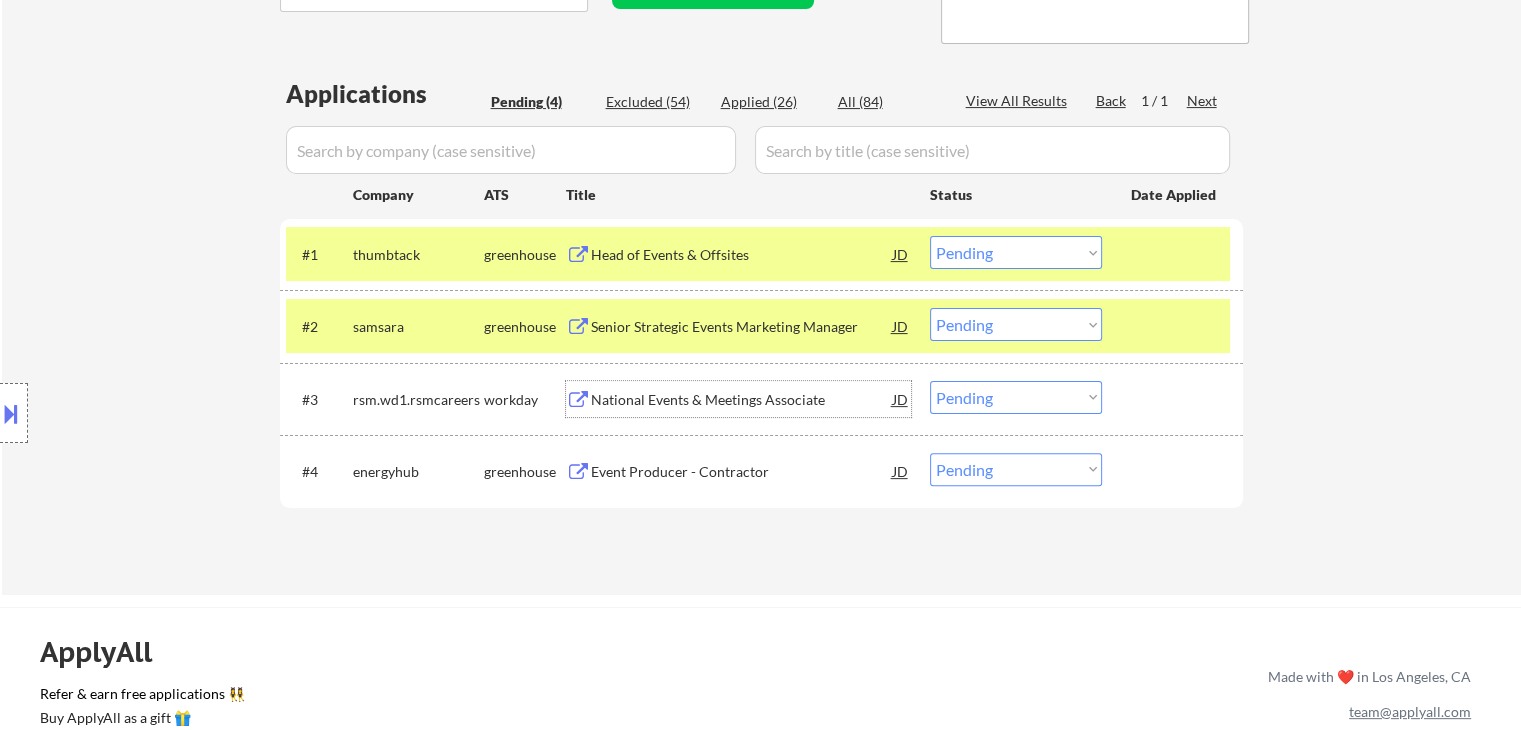 click on "National Events & Meetings Associate" at bounding box center [742, 400] 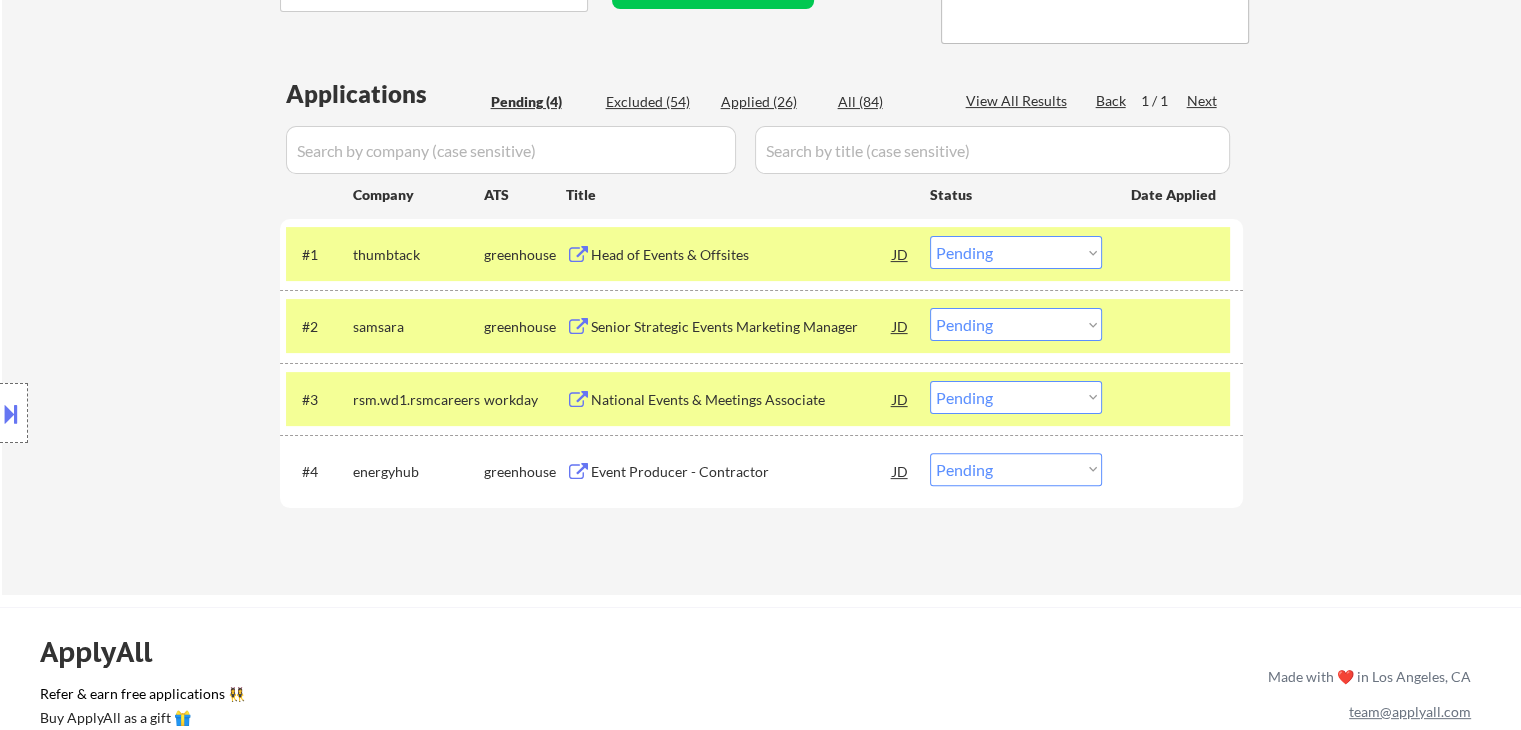 click on "Event Producer - Contractor" at bounding box center (742, 472) 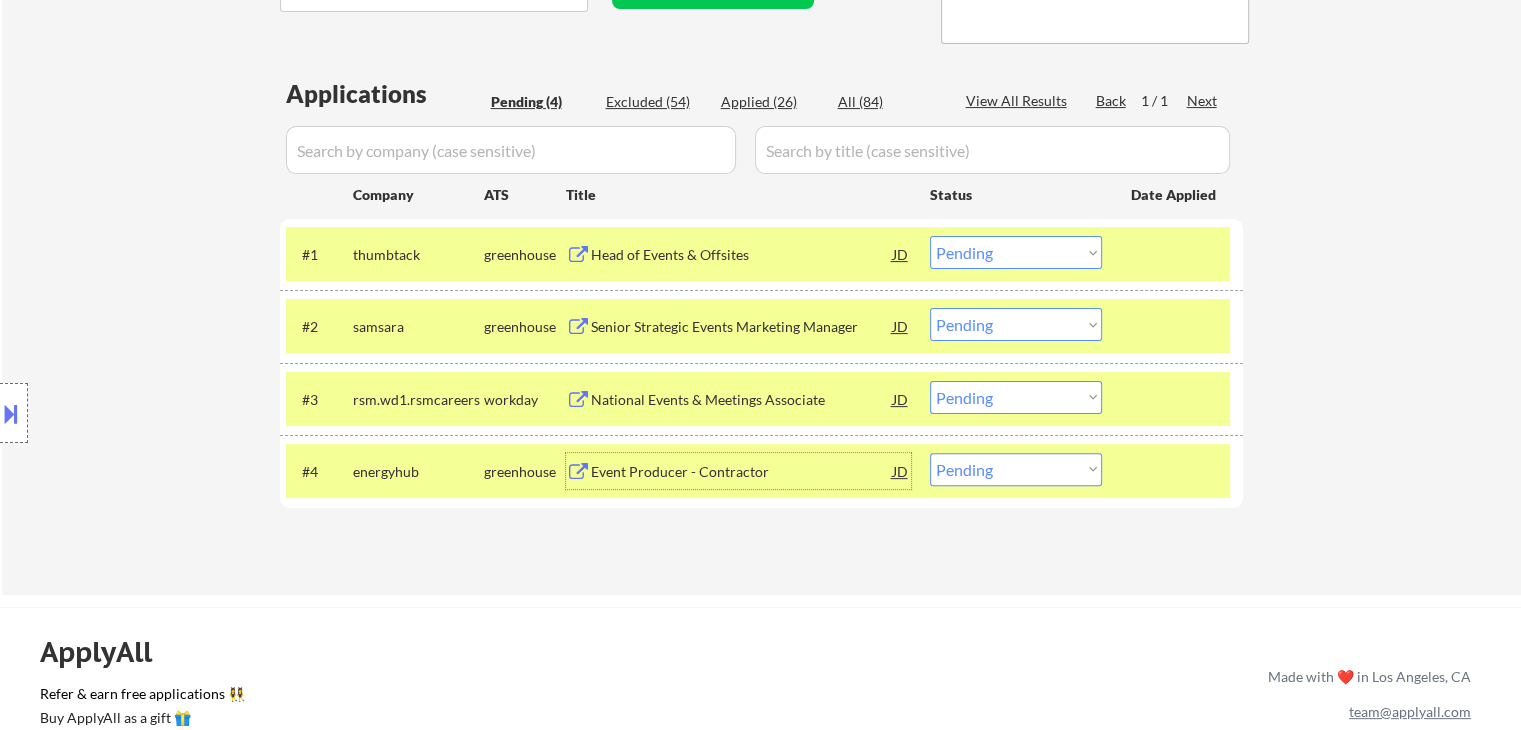 click on "Choose an option... Pending Applied Excluded (Questions) Excluded (Expired) Excluded (Location) Excluded (Bad Match) Excluded (Blocklist) Excluded (Salary) Excluded (Other)" at bounding box center [1016, 252] 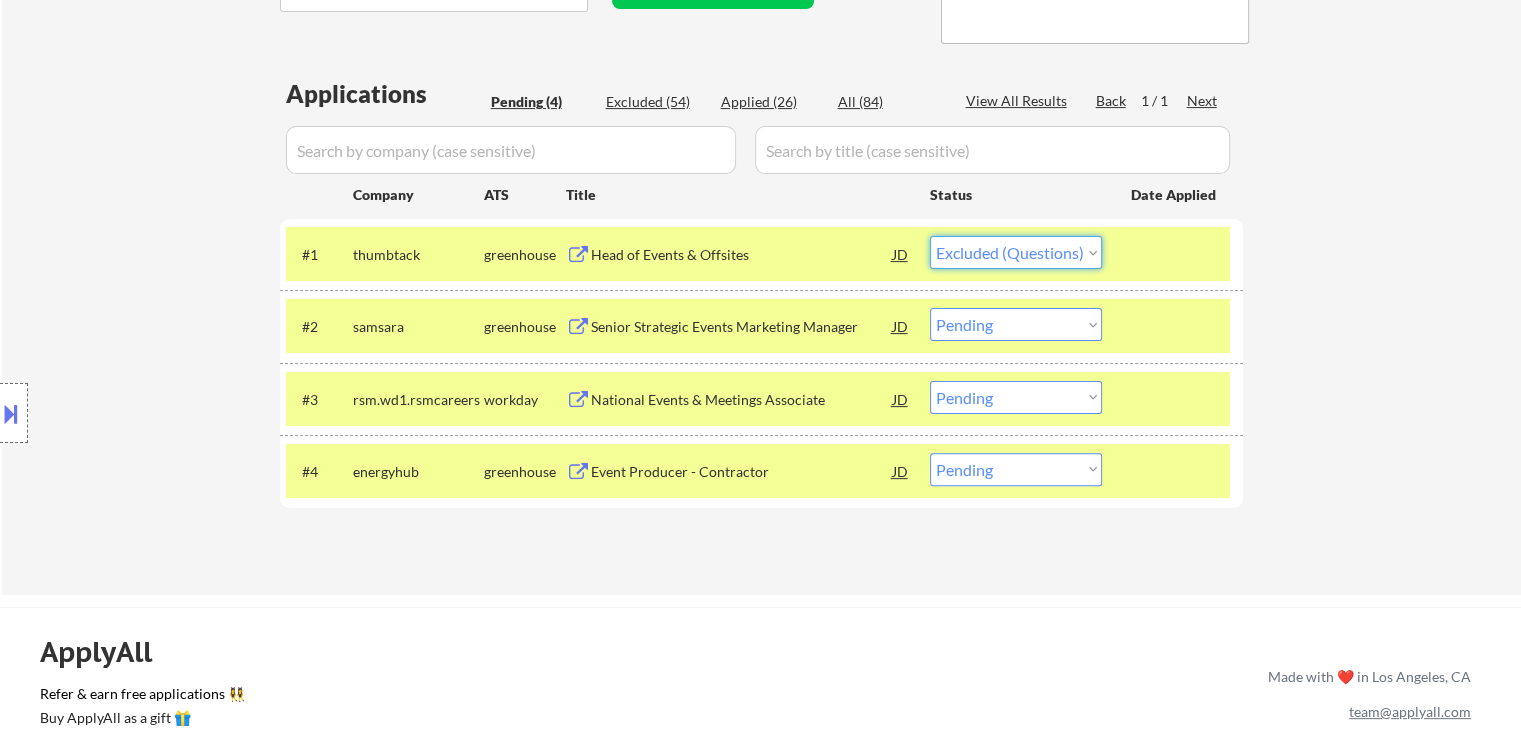 click on "Choose an option... Pending Applied Excluded (Questions) Excluded (Expired) Excluded (Location) Excluded (Bad Match) Excluded (Blocklist) Excluded (Salary) Excluded (Other)" at bounding box center (1016, 252) 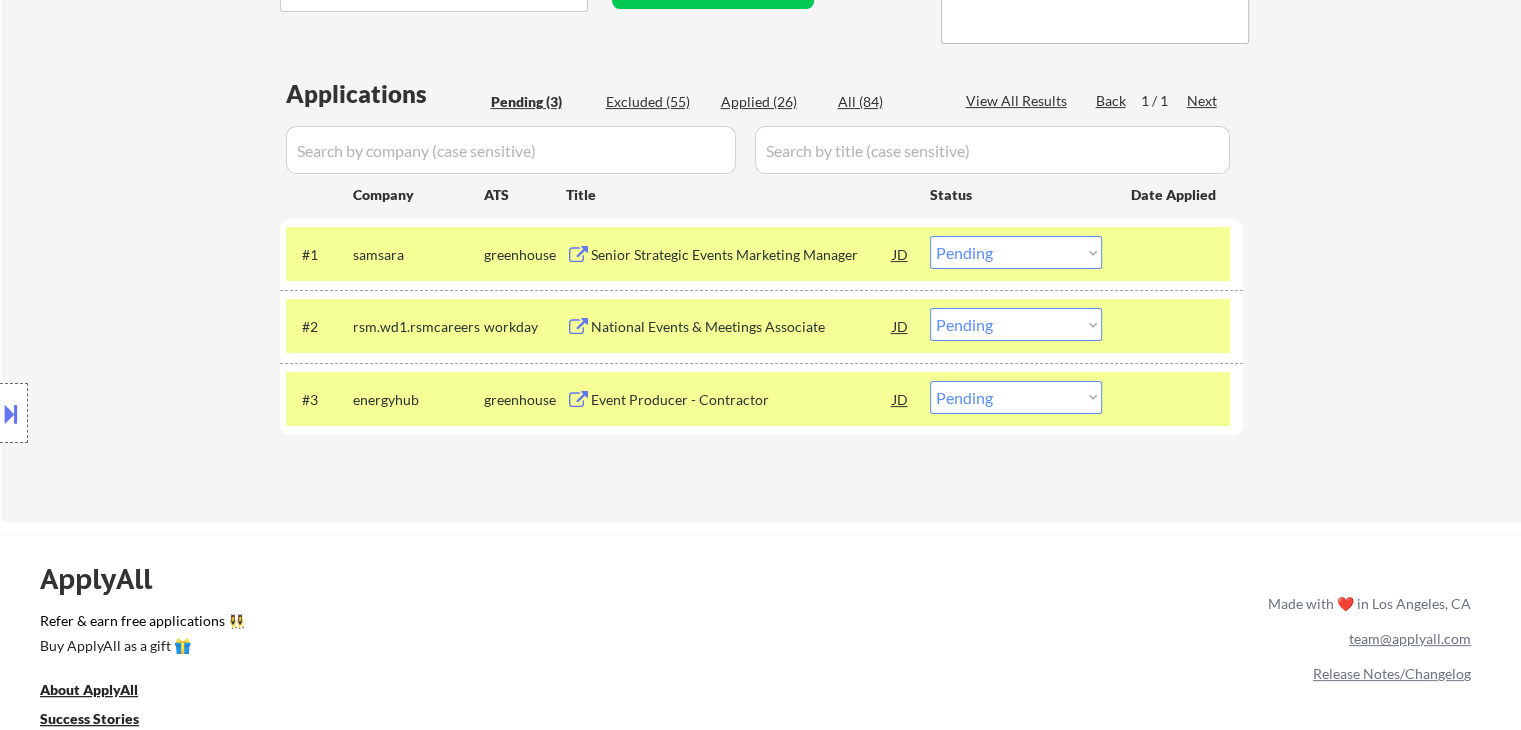 click on "Choose an option... Pending Applied Excluded (Questions) Excluded (Expired) Excluded (Location) Excluded (Bad Match) Excluded (Blocklist) Excluded (Salary) Excluded (Other)" at bounding box center (1016, 252) 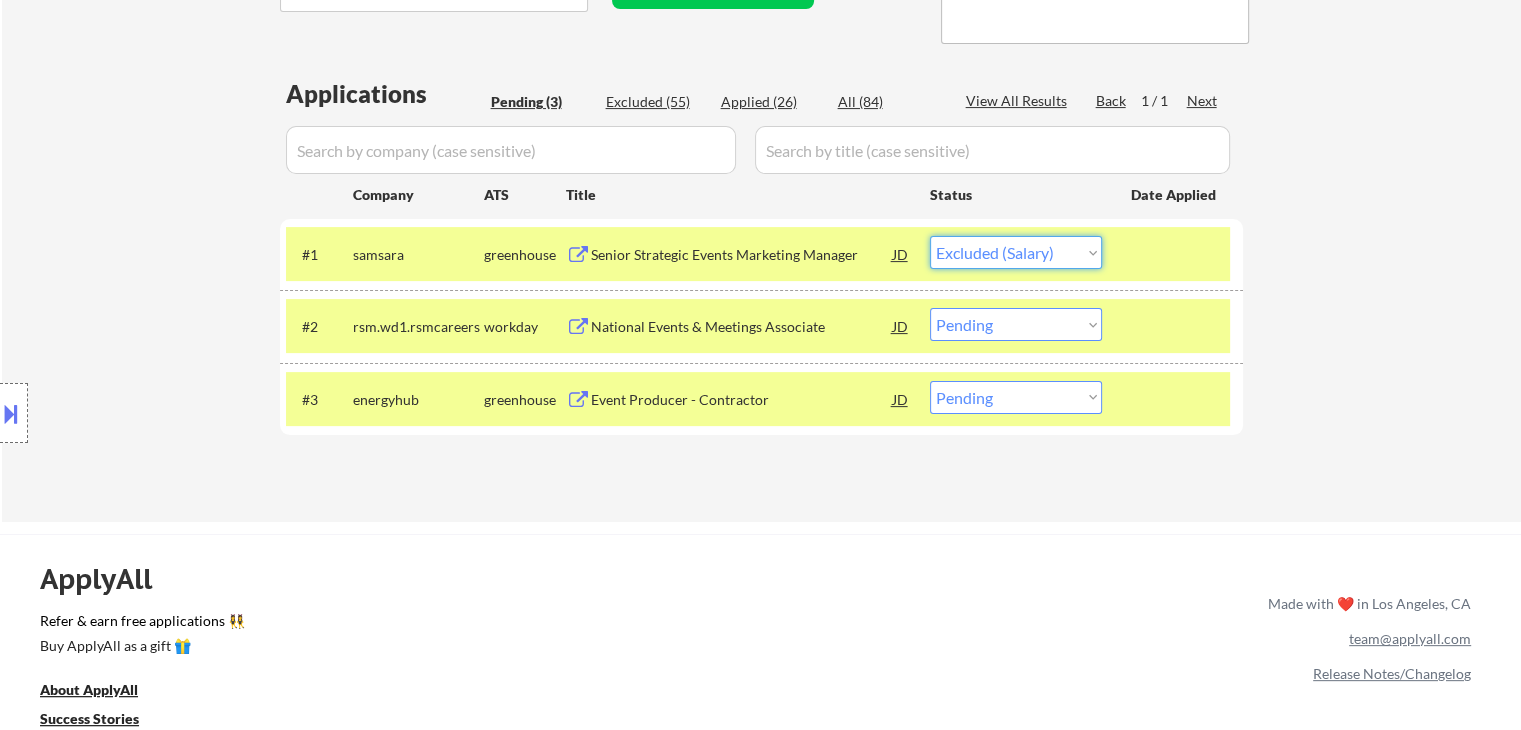 click on "Choose an option... Pending Applied Excluded (Questions) Excluded (Expired) Excluded (Location) Excluded (Bad Match) Excluded (Blocklist) Excluded (Salary) Excluded (Other)" at bounding box center [1016, 252] 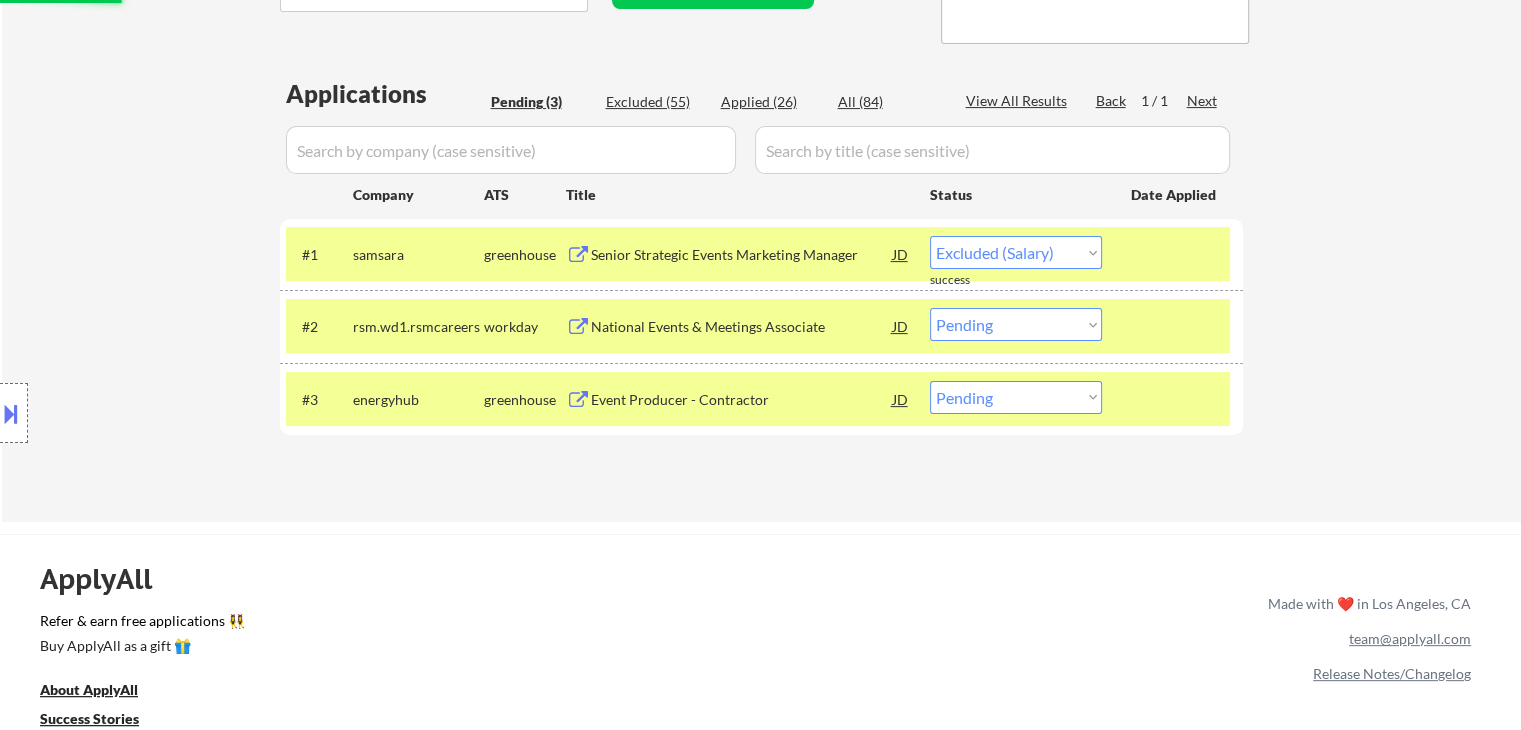 select on ""pending"" 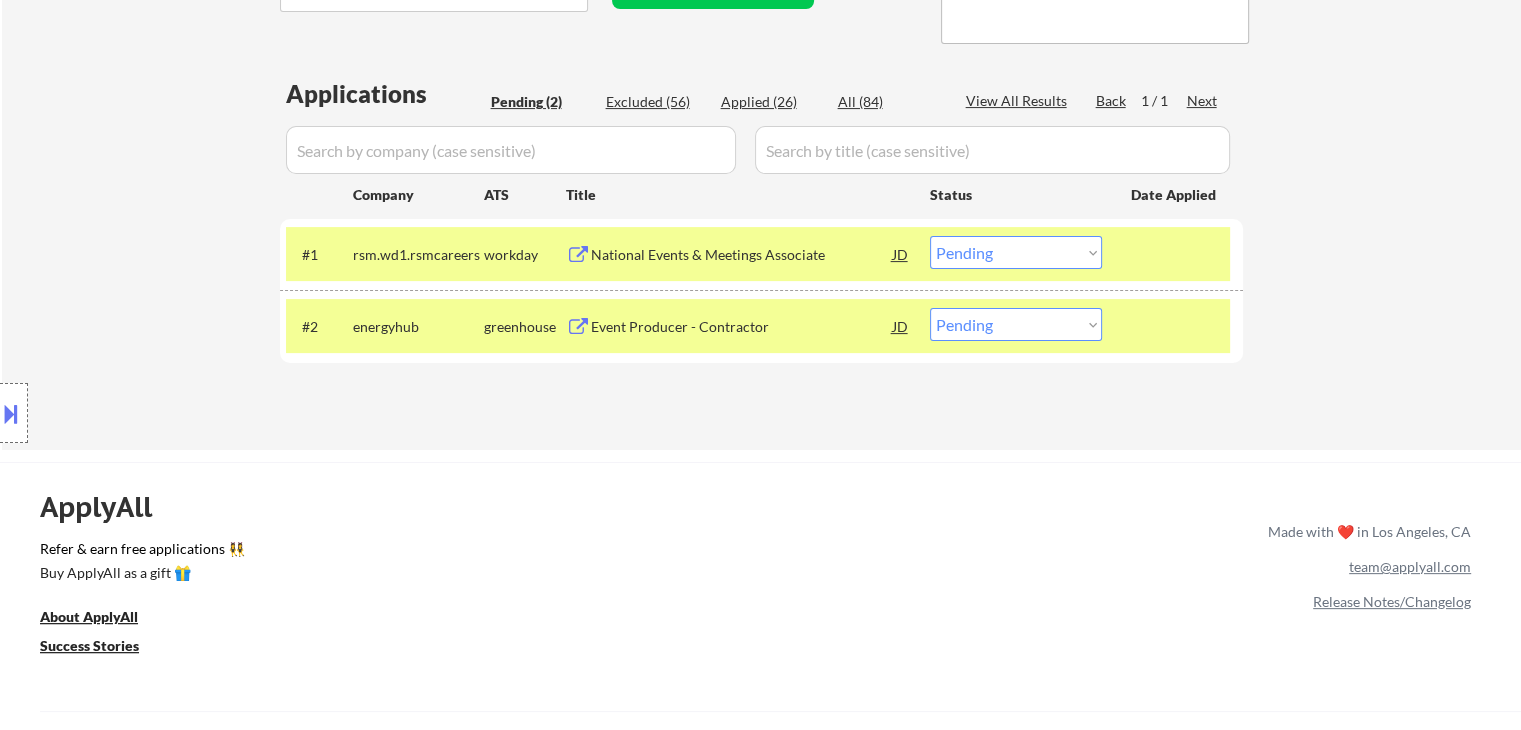 click on "Choose an option... Pending Applied Excluded (Questions) Excluded (Expired) Excluded (Location) Excluded (Bad Match) Excluded (Blocklist) Excluded (Salary) Excluded (Other)" at bounding box center [1016, 324] 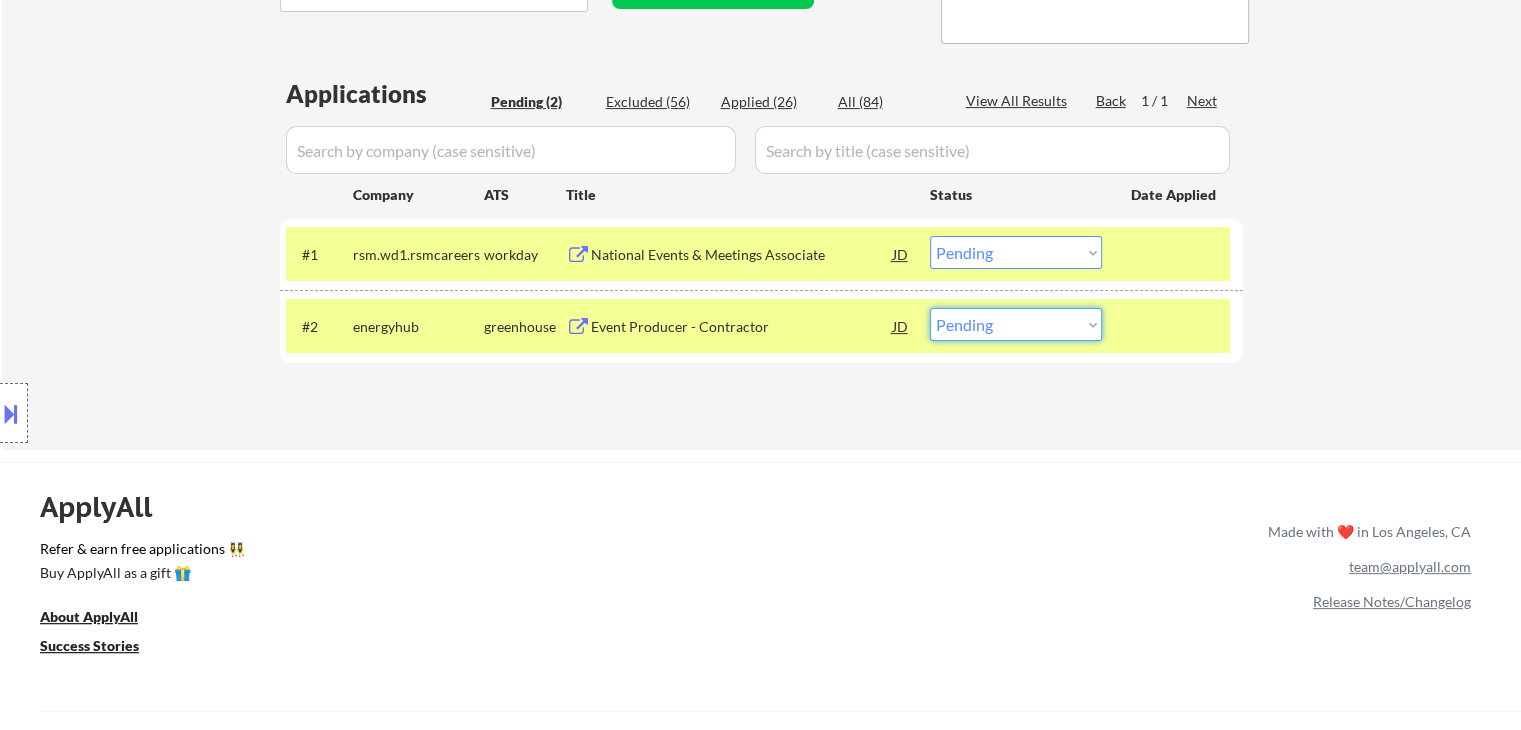select on ""excluded__salary_"" 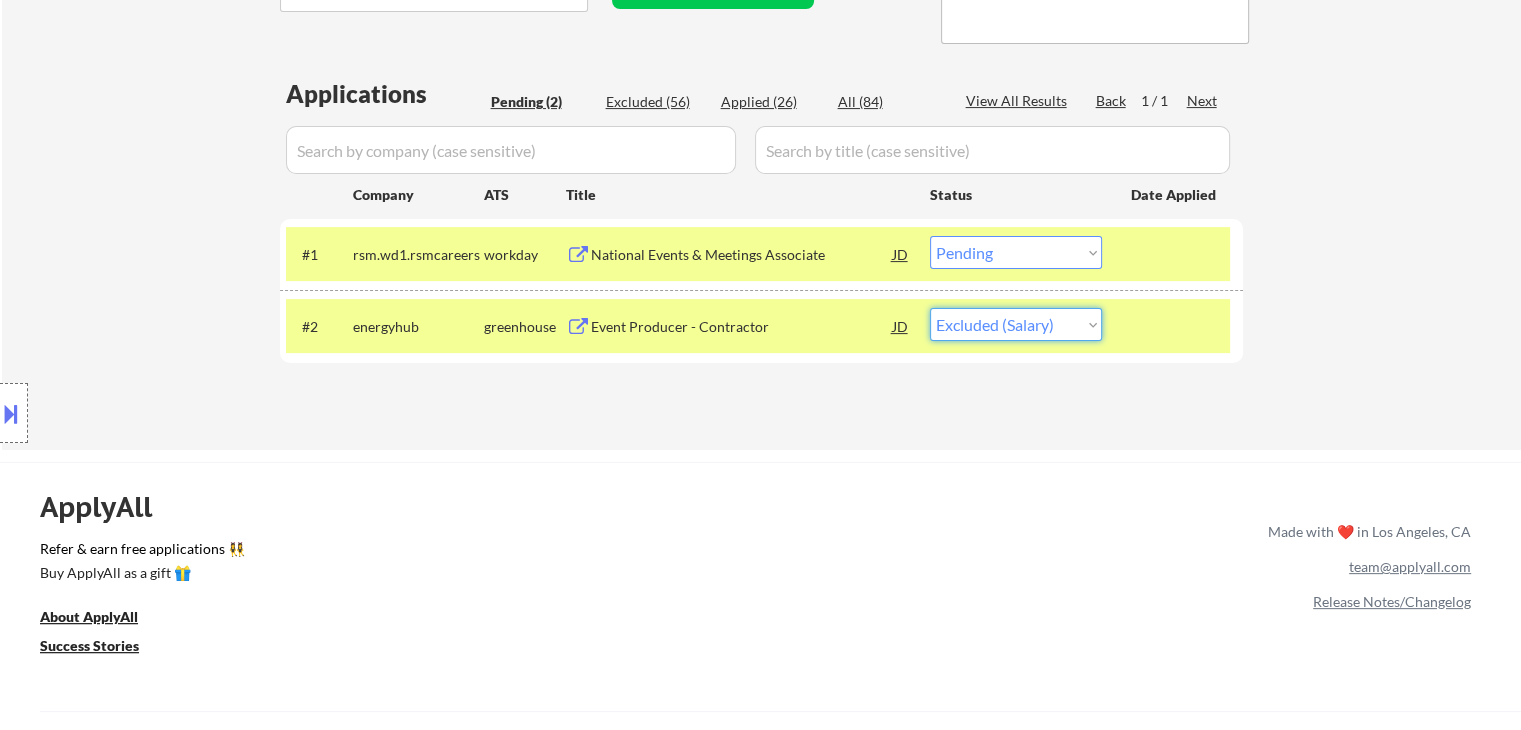 click on "Choose an option... Pending Applied Excluded (Questions) Excluded (Expired) Excluded (Location) Excluded (Bad Match) Excluded (Blocklist) Excluded (Salary) Excluded (Other)" at bounding box center (1016, 324) 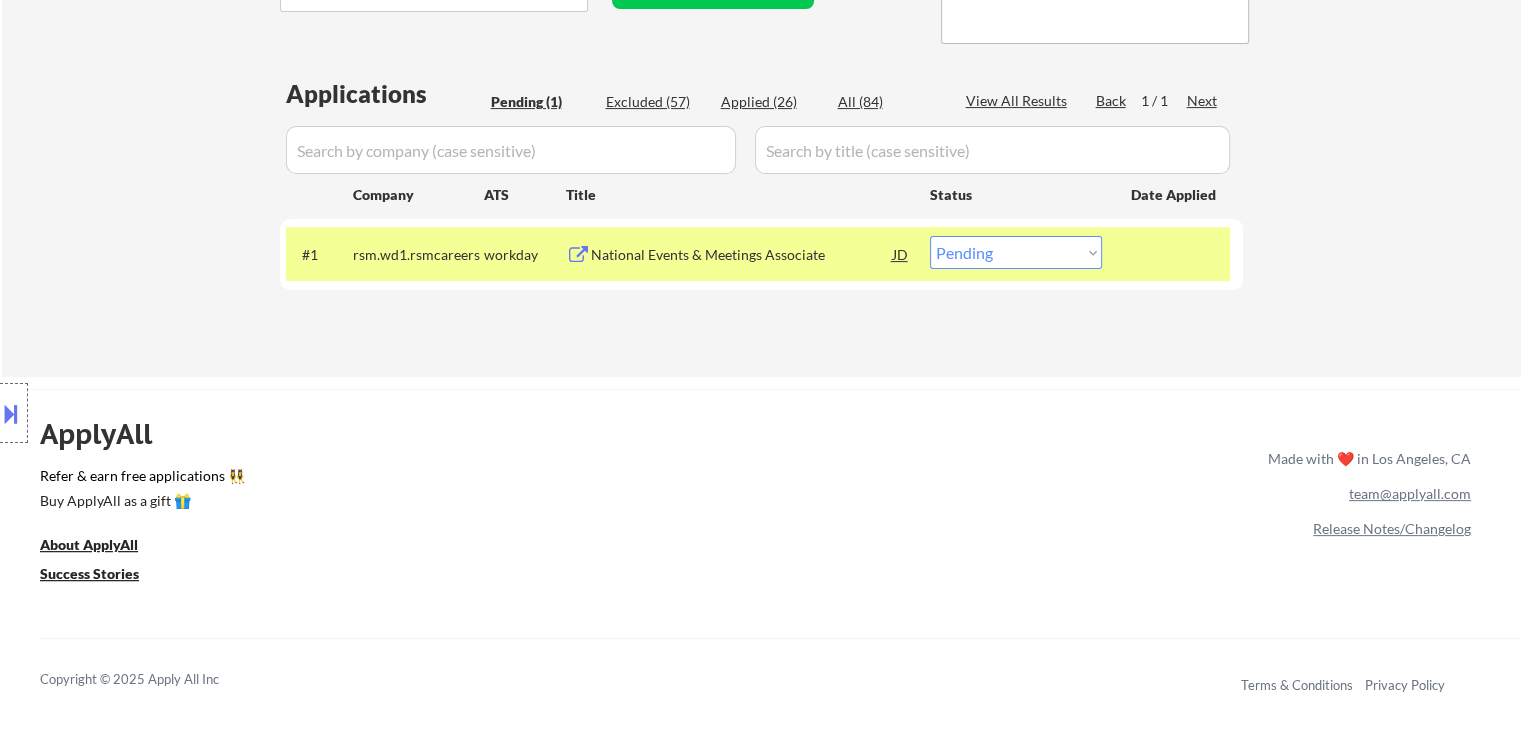 click on "Choose an option... Pending Applied Excluded (Questions) Excluded (Expired) Excluded (Location) Excluded (Bad Match) Excluded (Blocklist) Excluded (Salary) Excluded (Other)" at bounding box center [1016, 252] 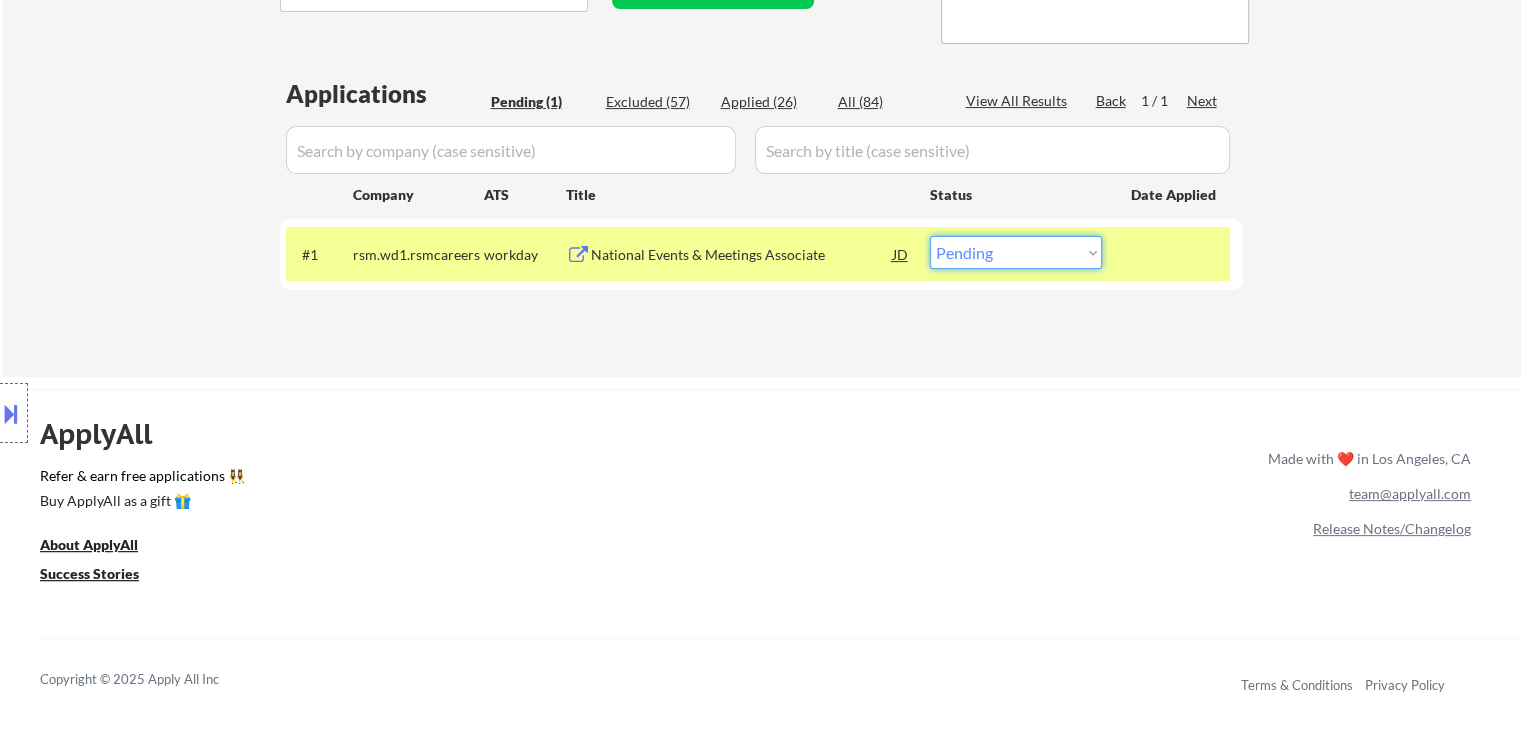 select on ""excluded__salary_"" 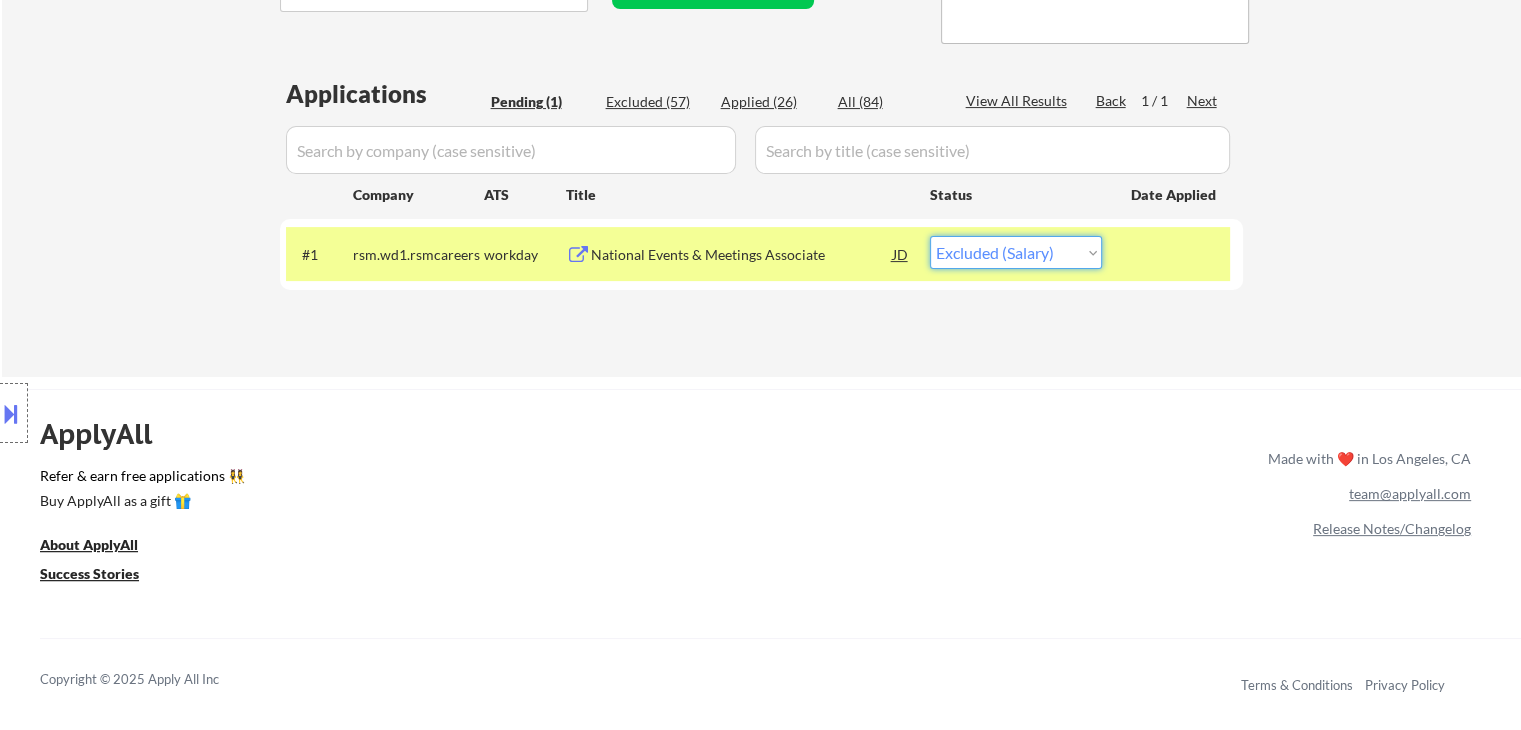 click on "Choose an option... Pending Applied Excluded (Questions) Excluded (Expired) Excluded (Location) Excluded (Bad Match) Excluded (Blocklist) Excluded (Salary) Excluded (Other)" at bounding box center (1016, 252) 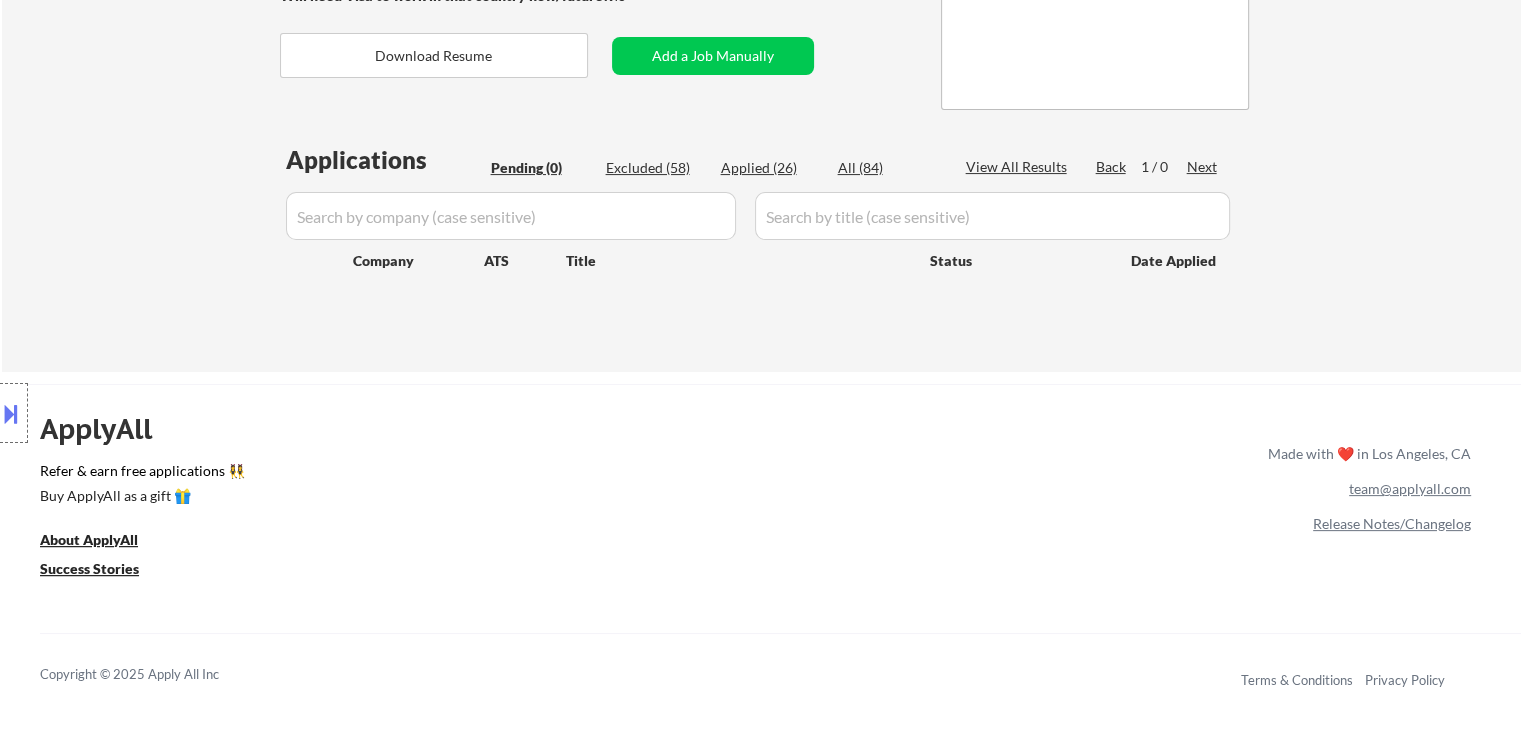 scroll, scrollTop: 400, scrollLeft: 0, axis: vertical 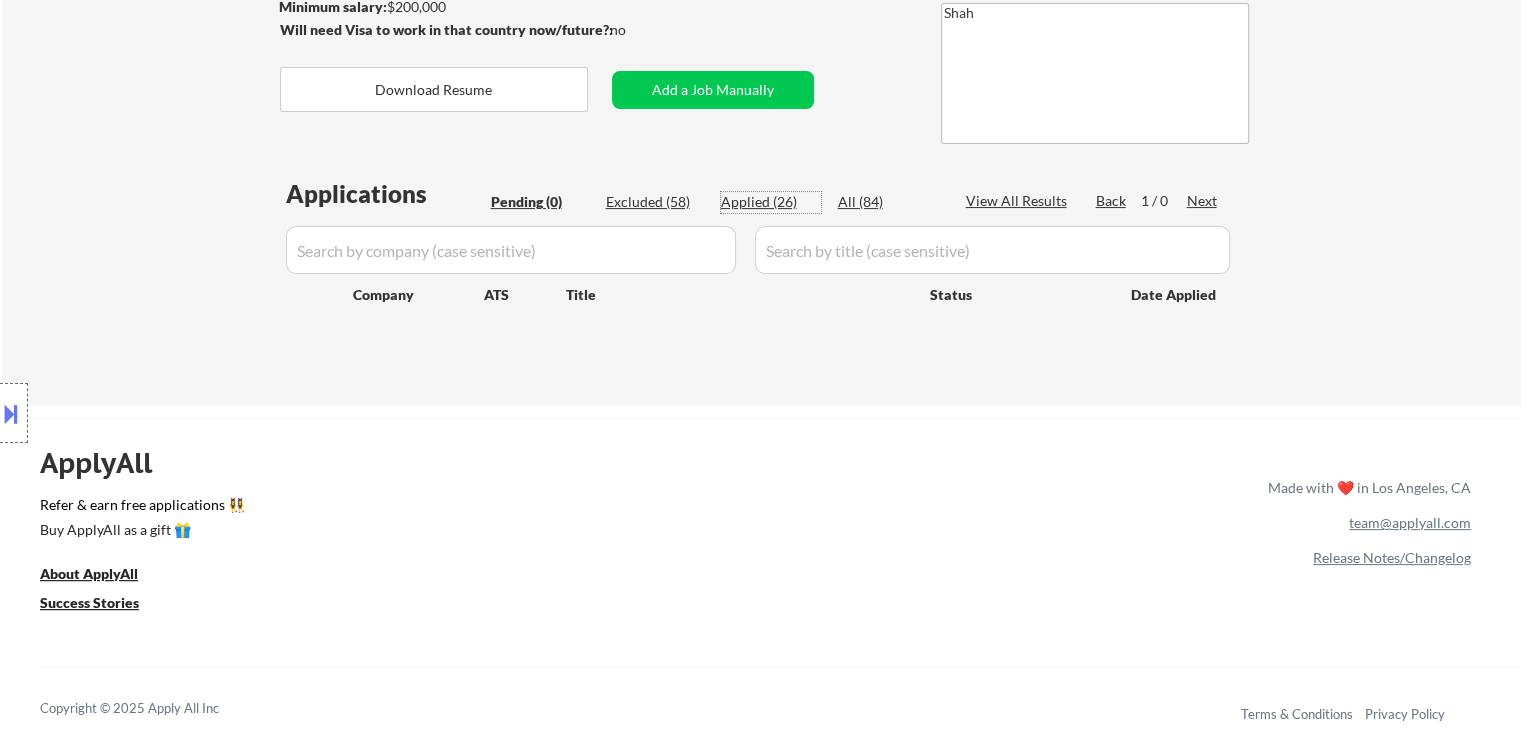 click on "Applied (26)" at bounding box center (771, 202) 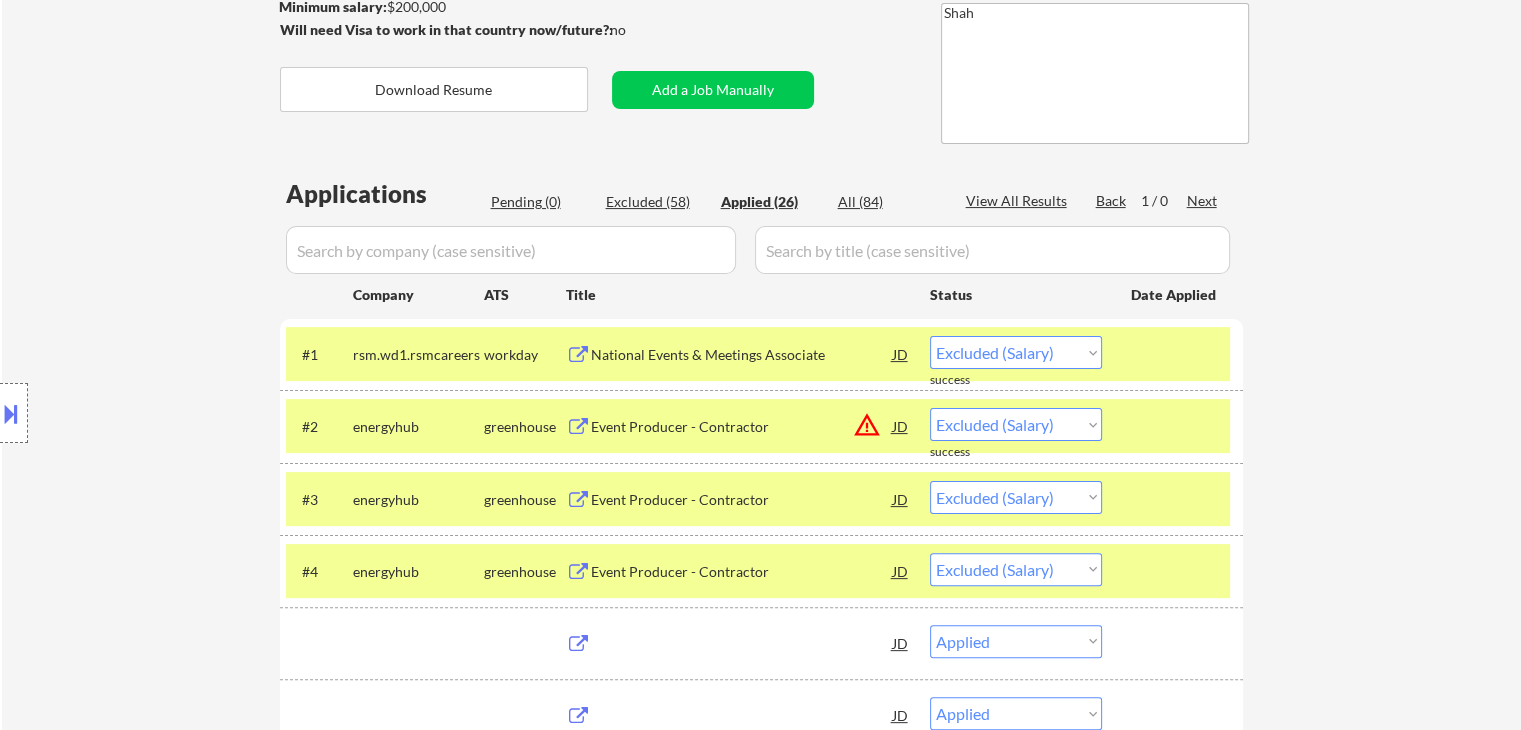 select on ""applied"" 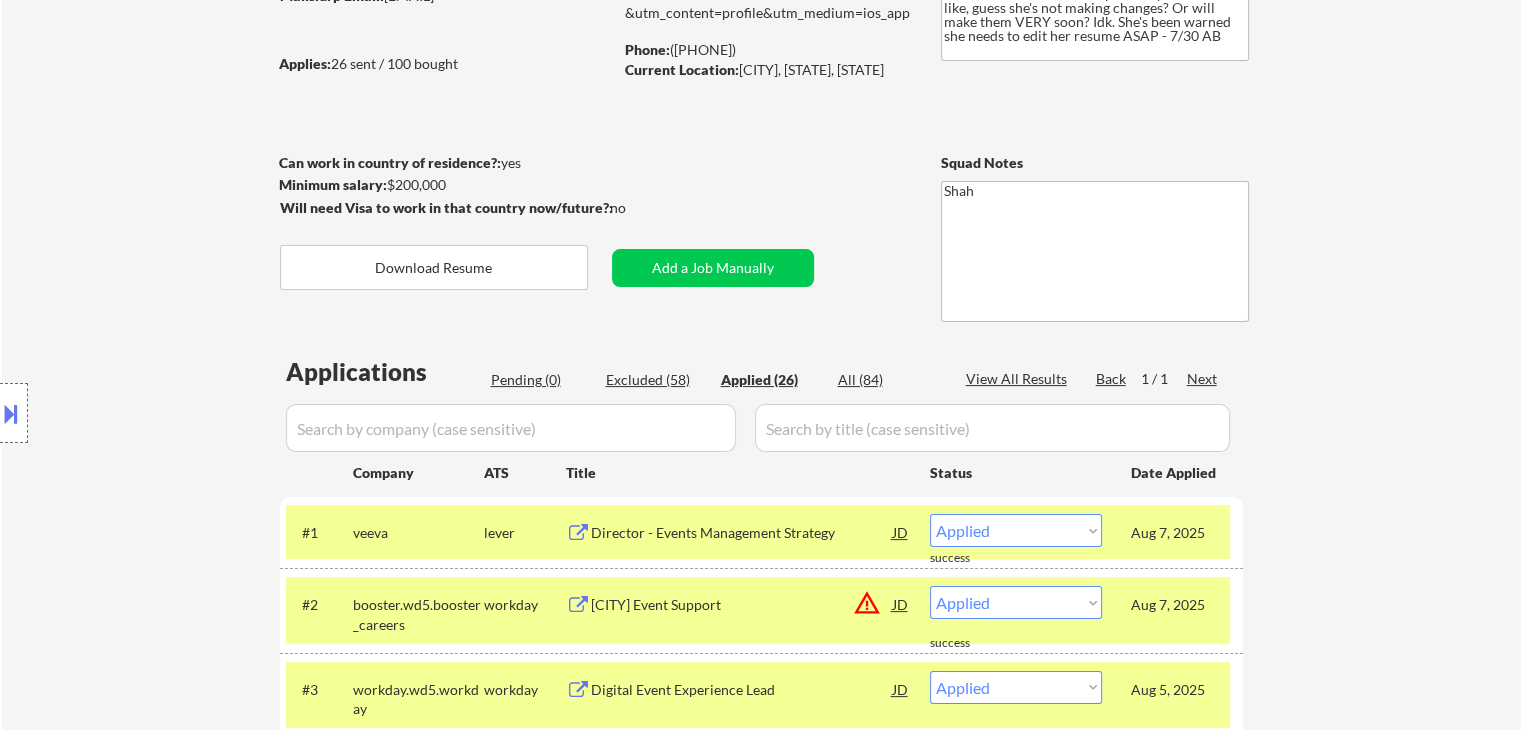scroll, scrollTop: 100, scrollLeft: 0, axis: vertical 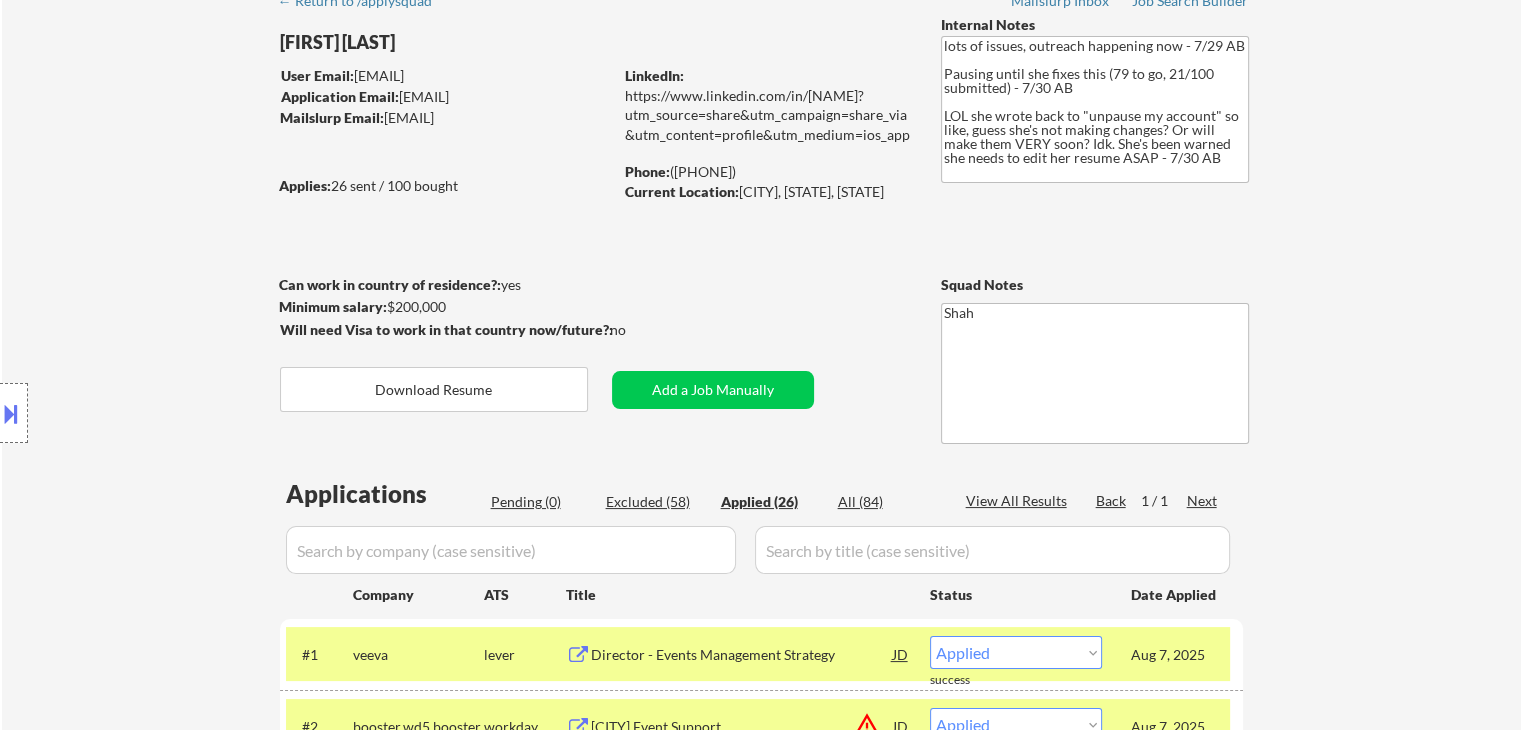 click on "Location Inclusions: [LOCATION], [LOCATION], [LOCATION], [LOCATION], [LOCATION], [LOCATION], [LOCATION], [LOCATION], [LOCATION], [LOCATION], [LOCATION], [LOCATION], [LOCATION], [LOCATION], [LOCATION], [LOCATION], [LOCATION], [LOCATION], [LOCATION], [LOCATION], [LOCATION], [LOCATION], [LOCATION], [LOCATION], [LOCATION], [LOCATION], [LOCATION], [LOCATION], [LOCATION] [LOCATION], [LOCATION], [LOCATION], [LOCATION], [LOCATION], [LOCATION], [LOCATION], [LOCATION], [LOCATION], [LOCATION], [LOCATION], [LOCATION], [LOCATION], [LOCATION], [LOCATION], [LOCATION], [LOCATION], [LOCATION], [LOCATION], [LOCATION]" at bounding box center [179, 413] 